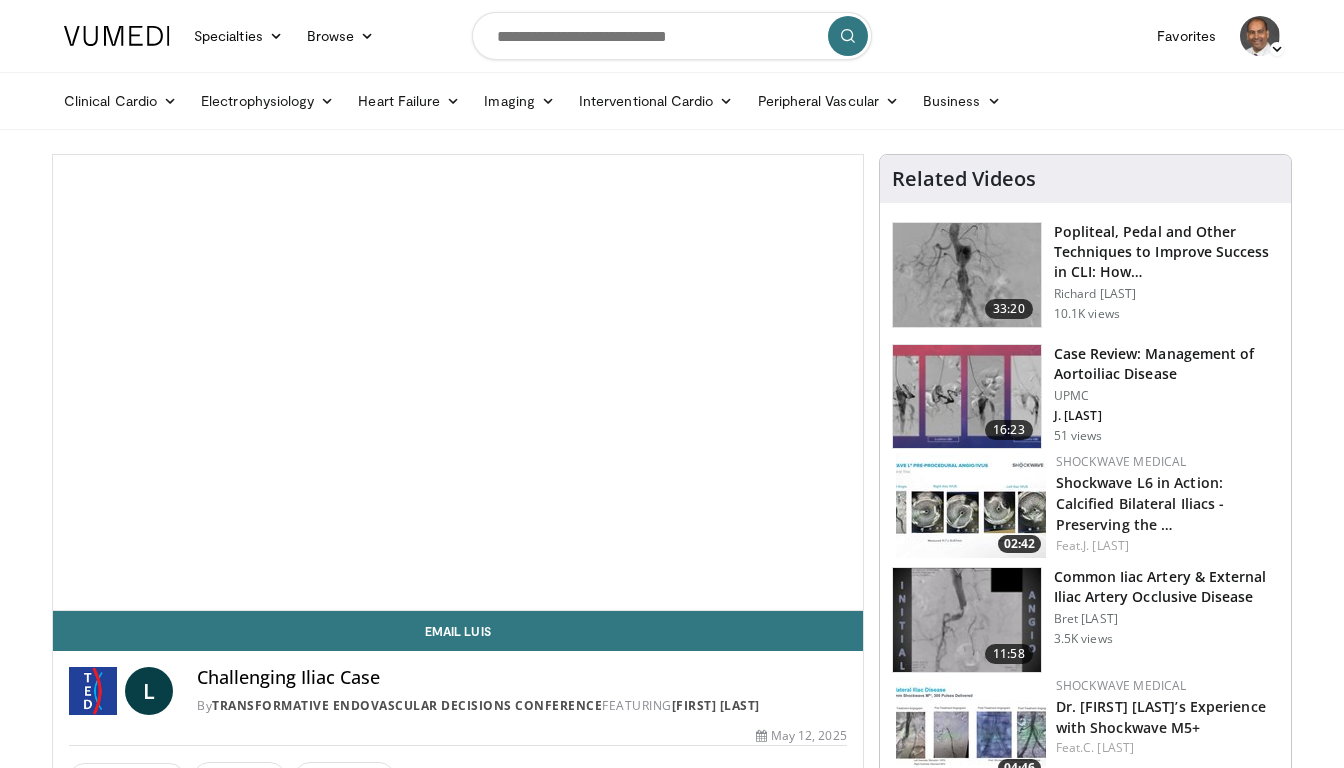 scroll, scrollTop: 0, scrollLeft: 0, axis: both 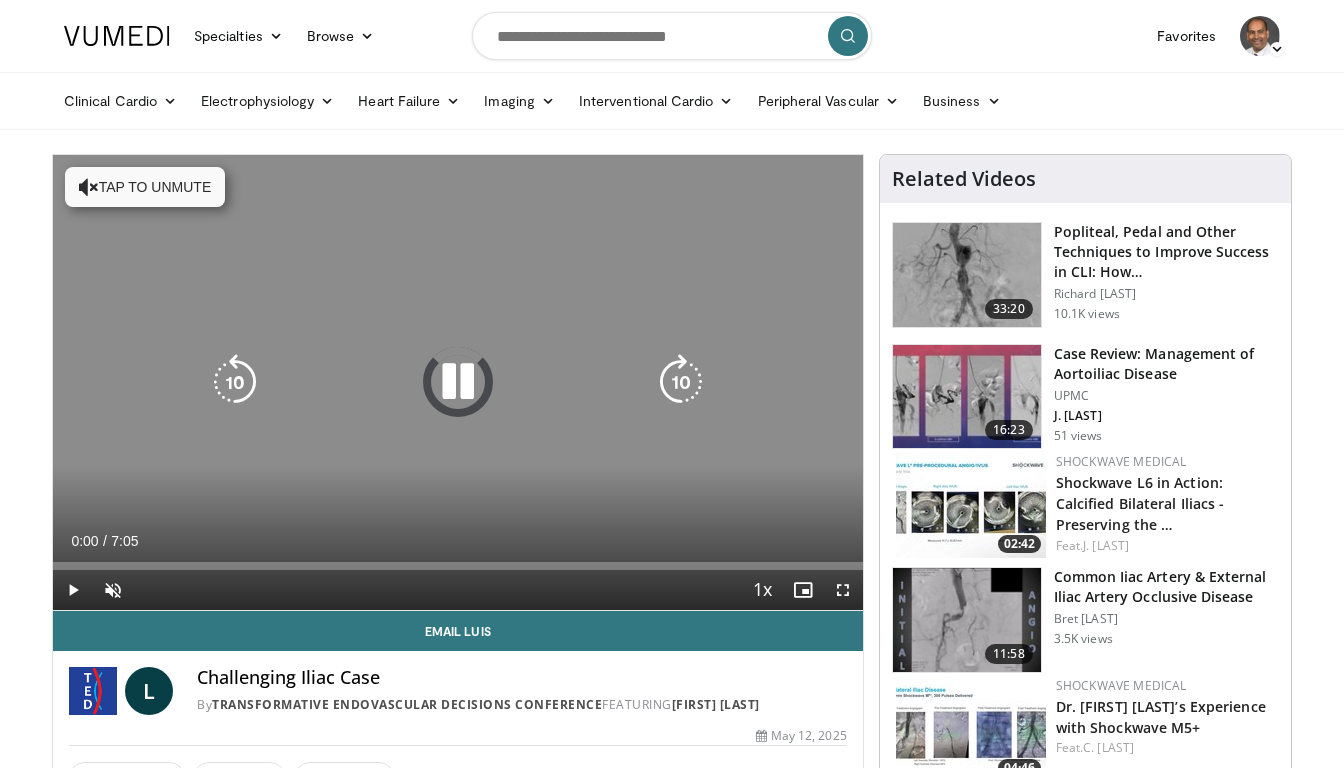 click at bounding box center (89, 187) 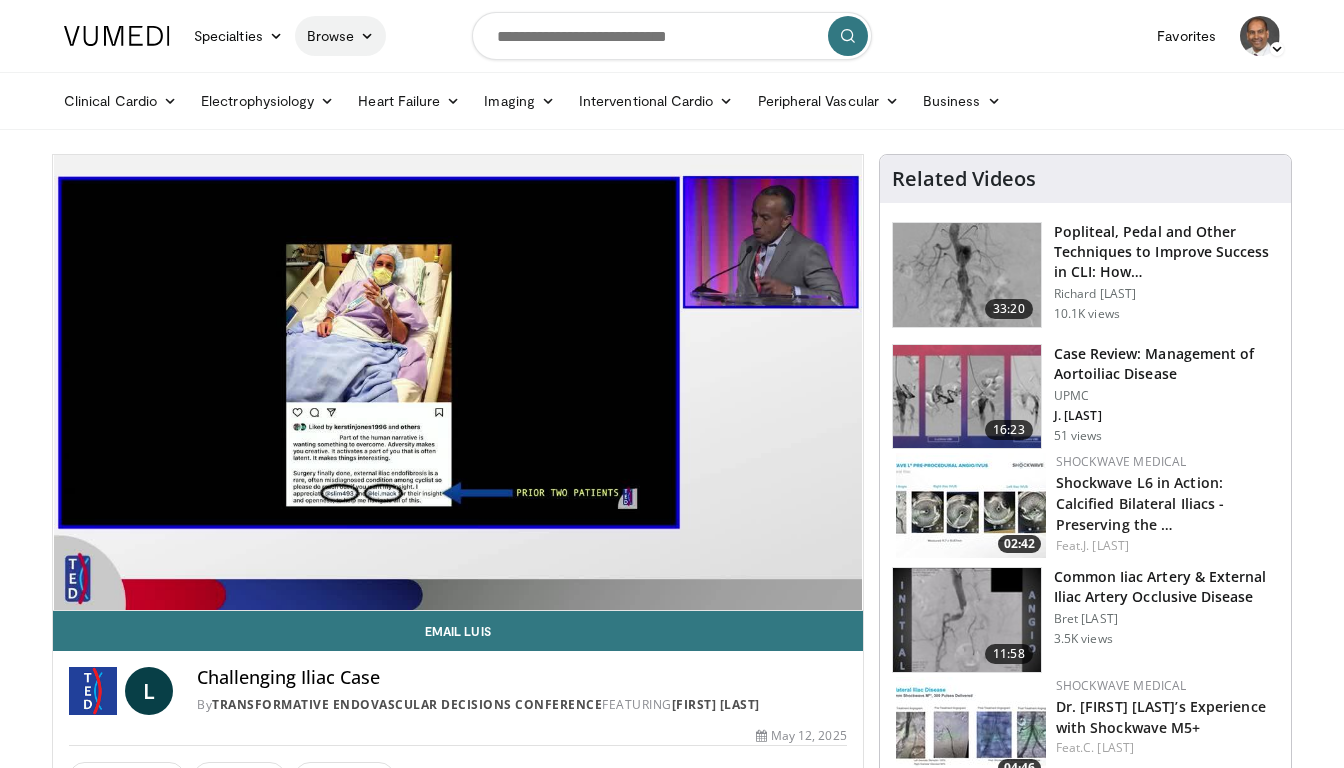 click on "**********" at bounding box center [458, 383] 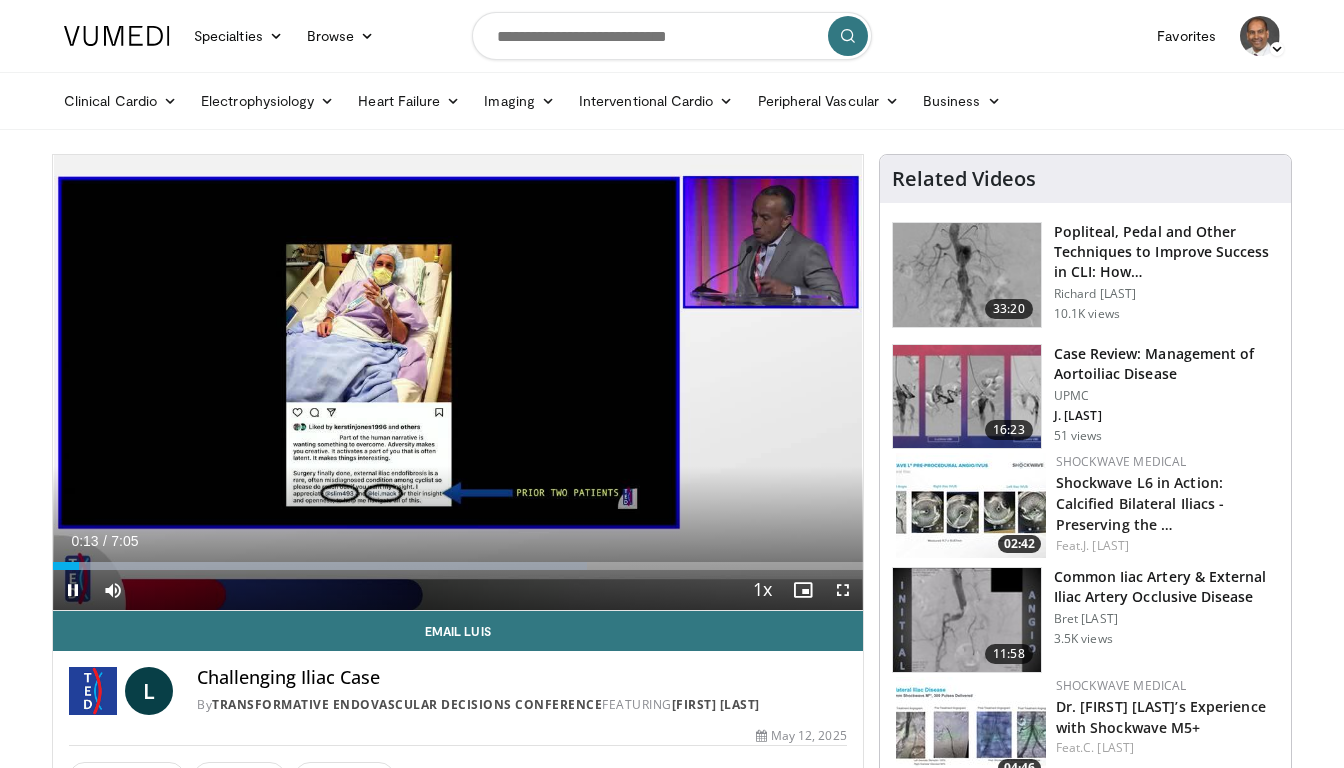 click at bounding box center (843, 590) 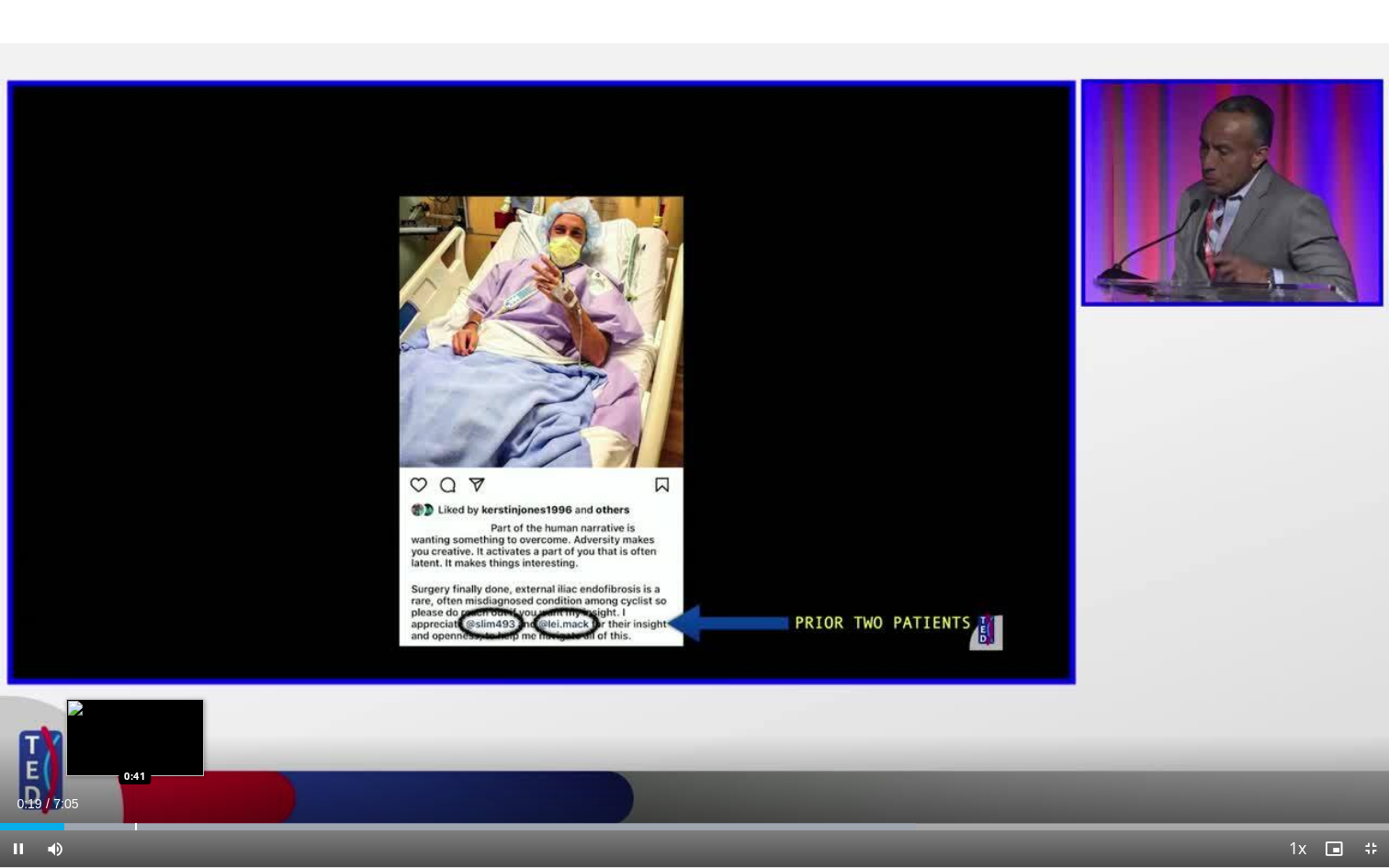 click at bounding box center (136, 827) 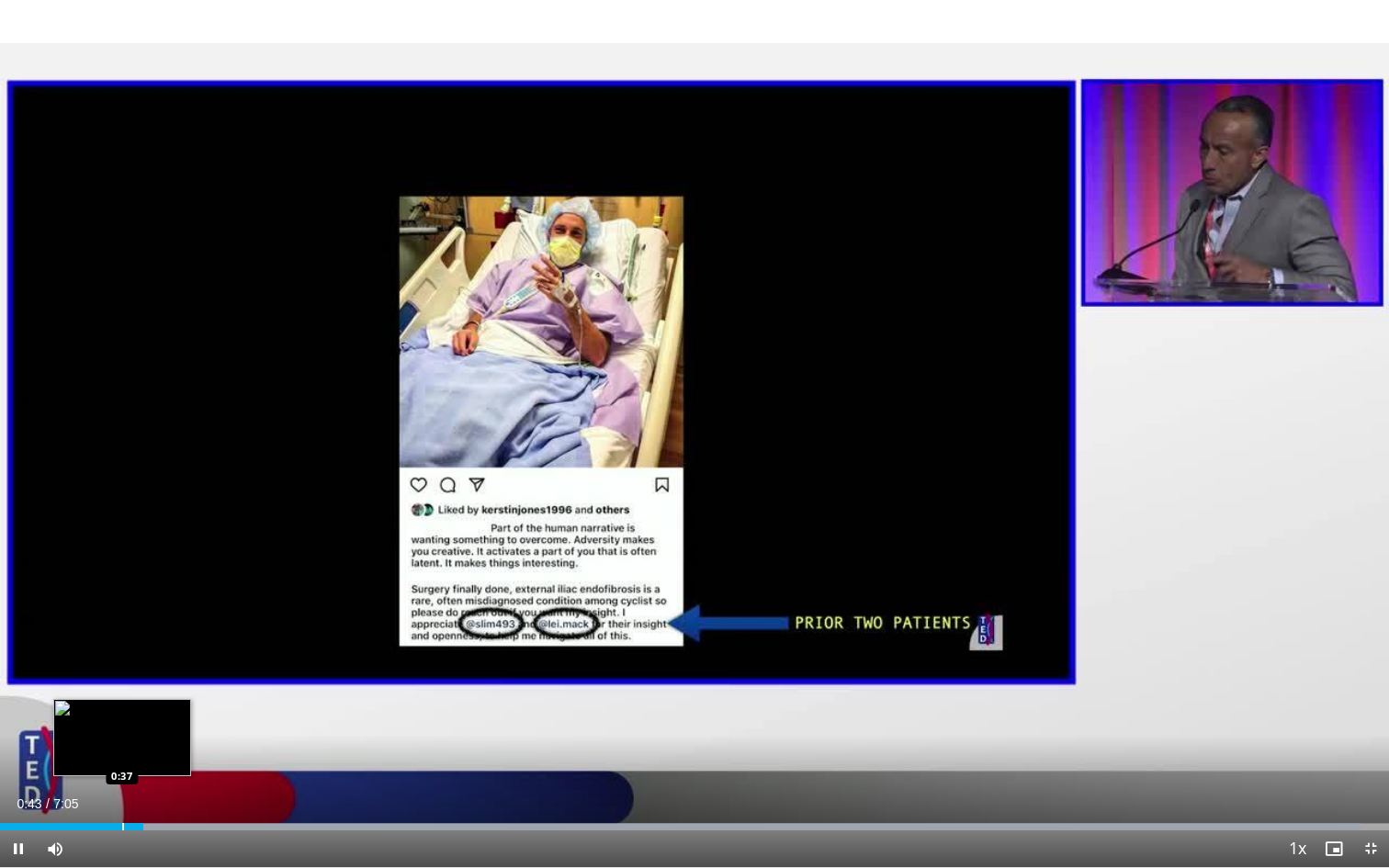 click on "Loaded :  97.98% 0:43 0:37" at bounding box center [694, 821] 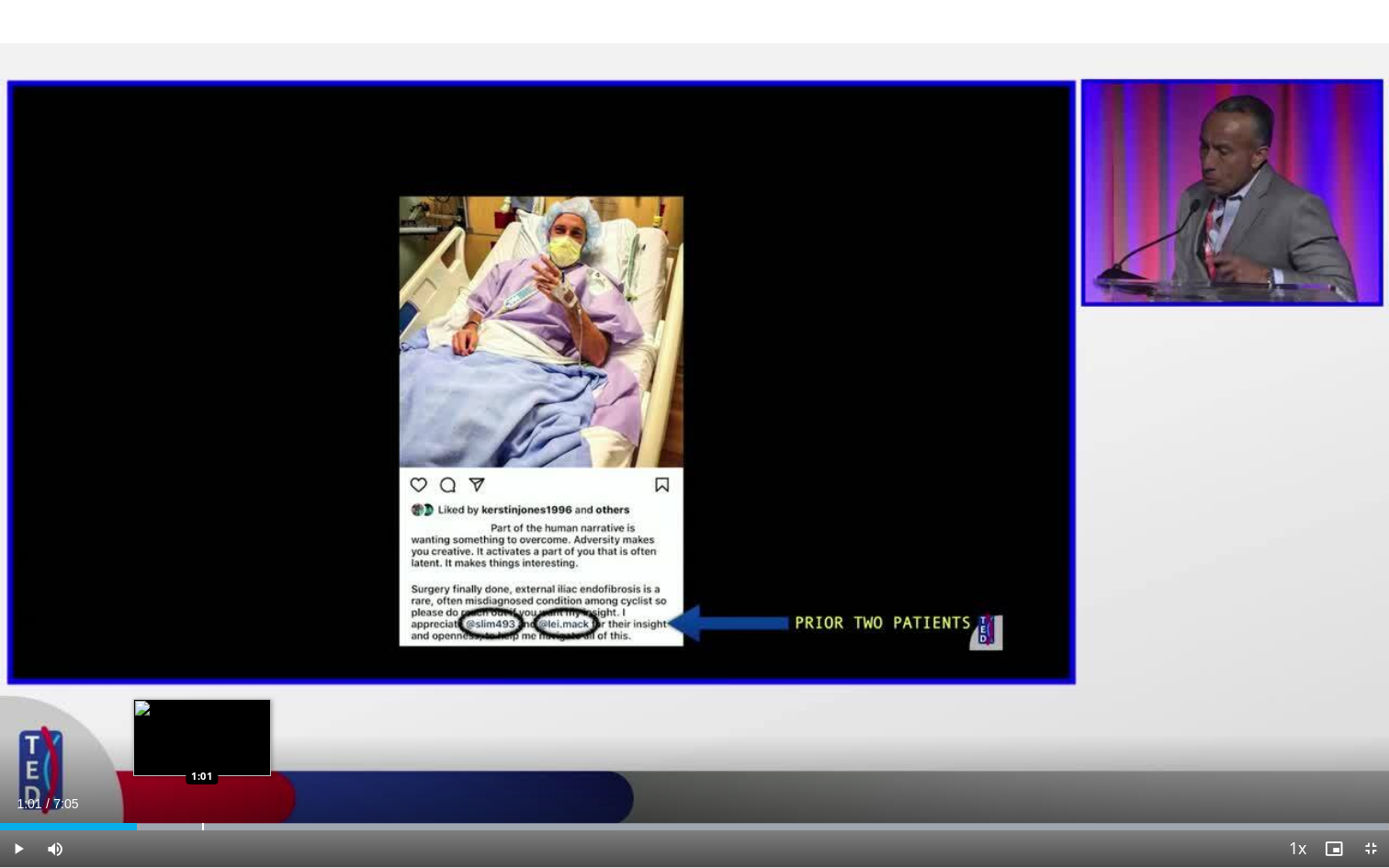 click on "Loaded :  99.94% 0:41 1:01" at bounding box center [694, 821] 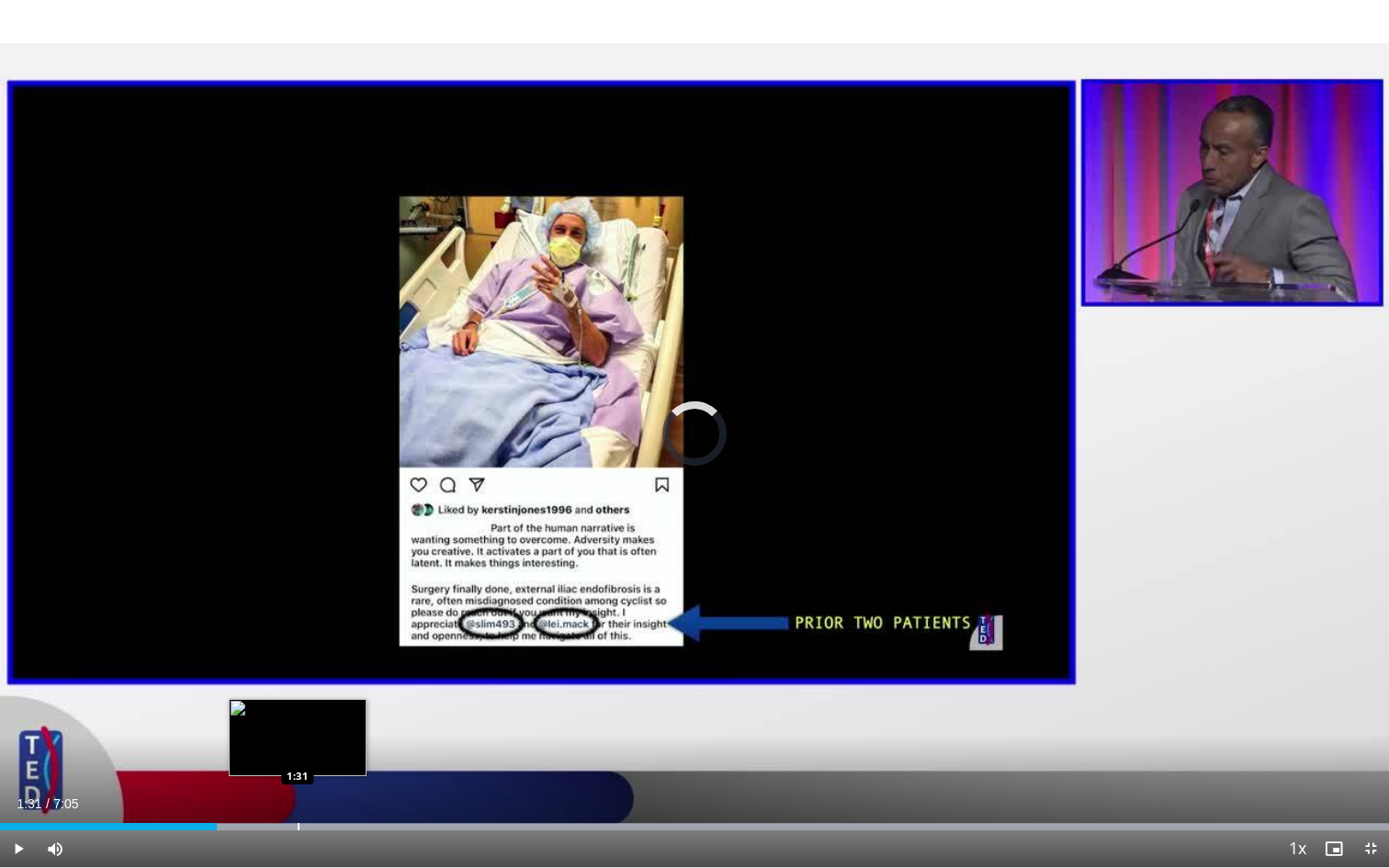 click on "Loaded :  99.94% 1:31 1:31" at bounding box center (694, 821) 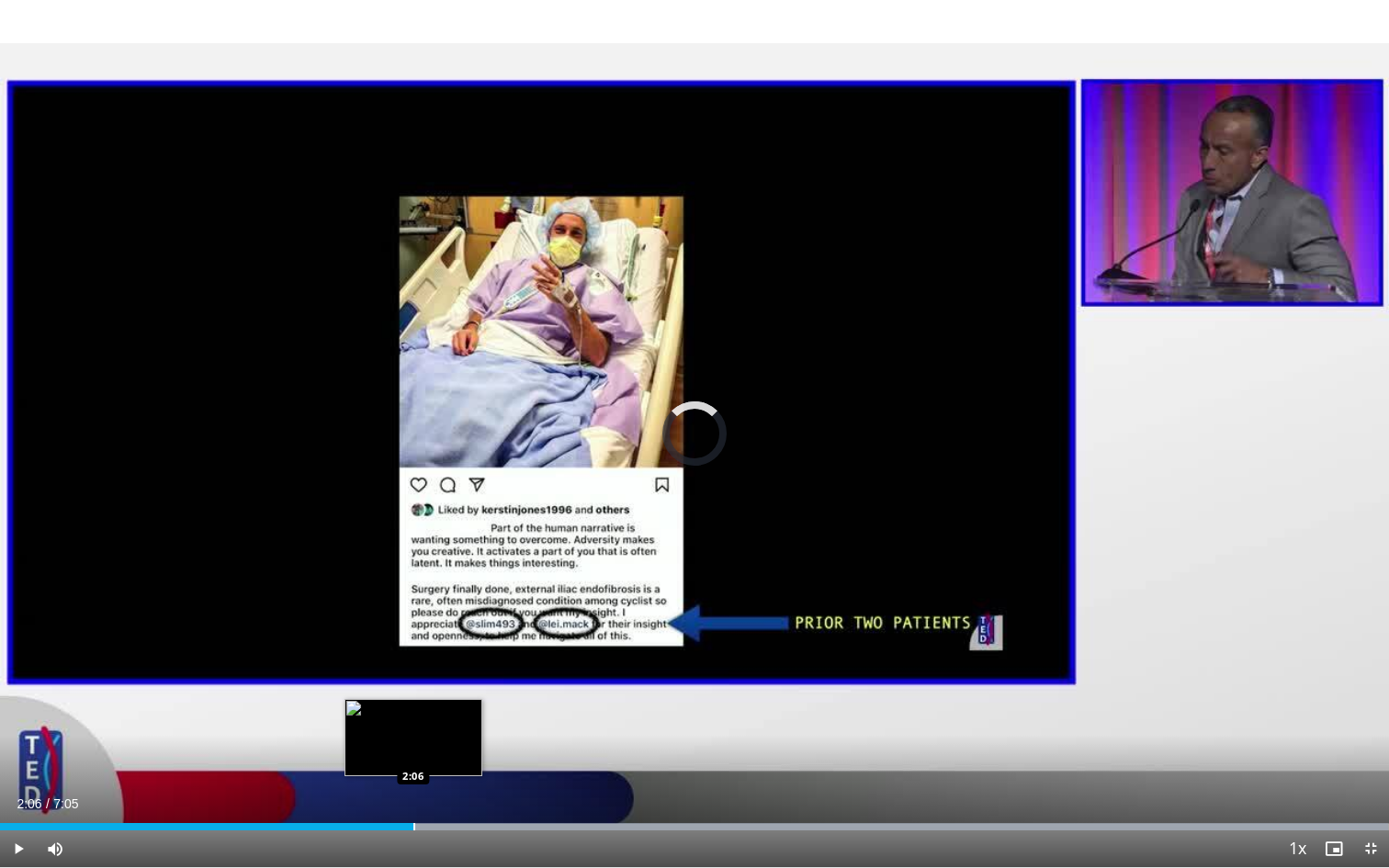 click at bounding box center [414, 827] 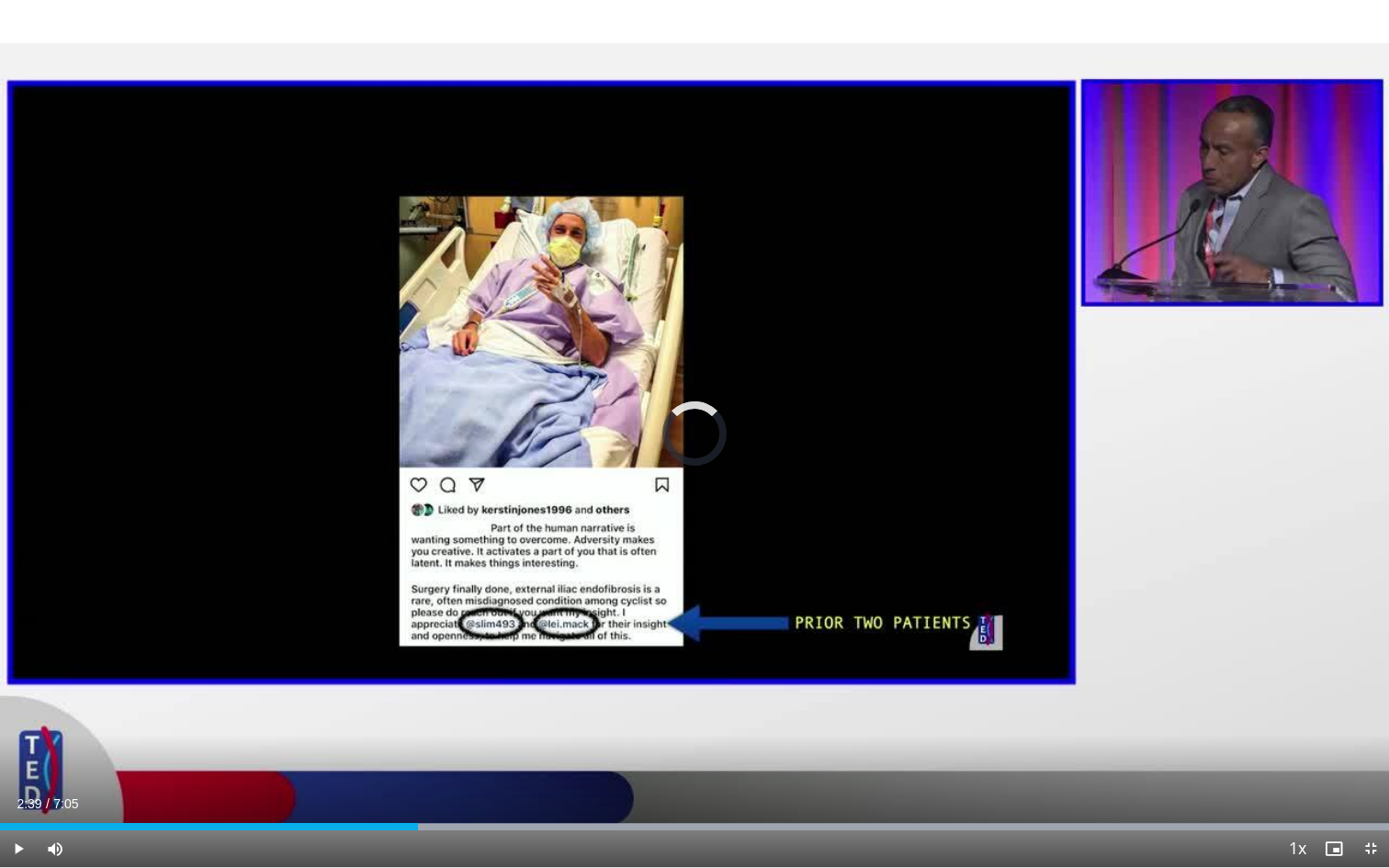 click on "Loaded :  99.94% 2:39 2:39" at bounding box center [694, 821] 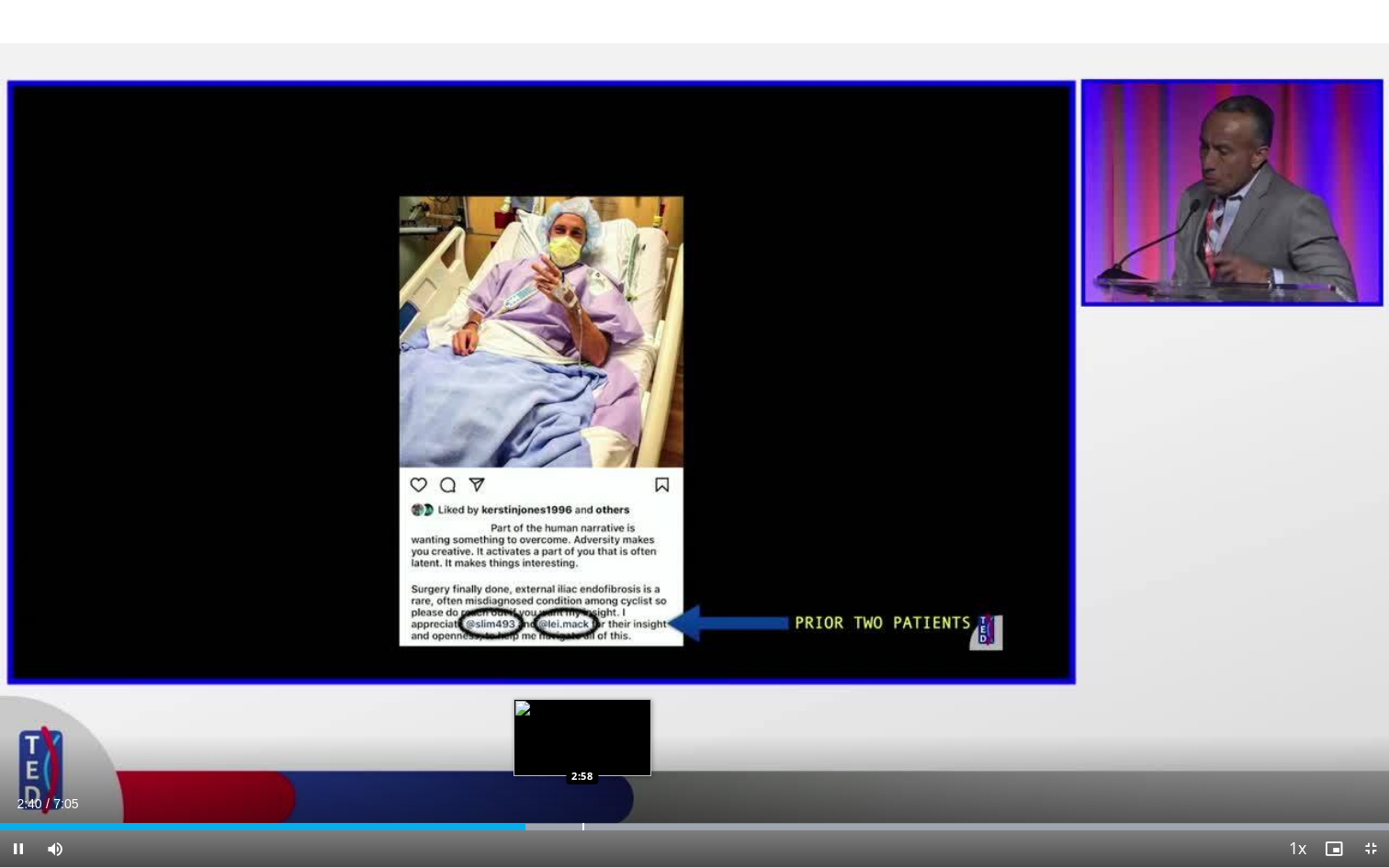 click at bounding box center (583, 827) 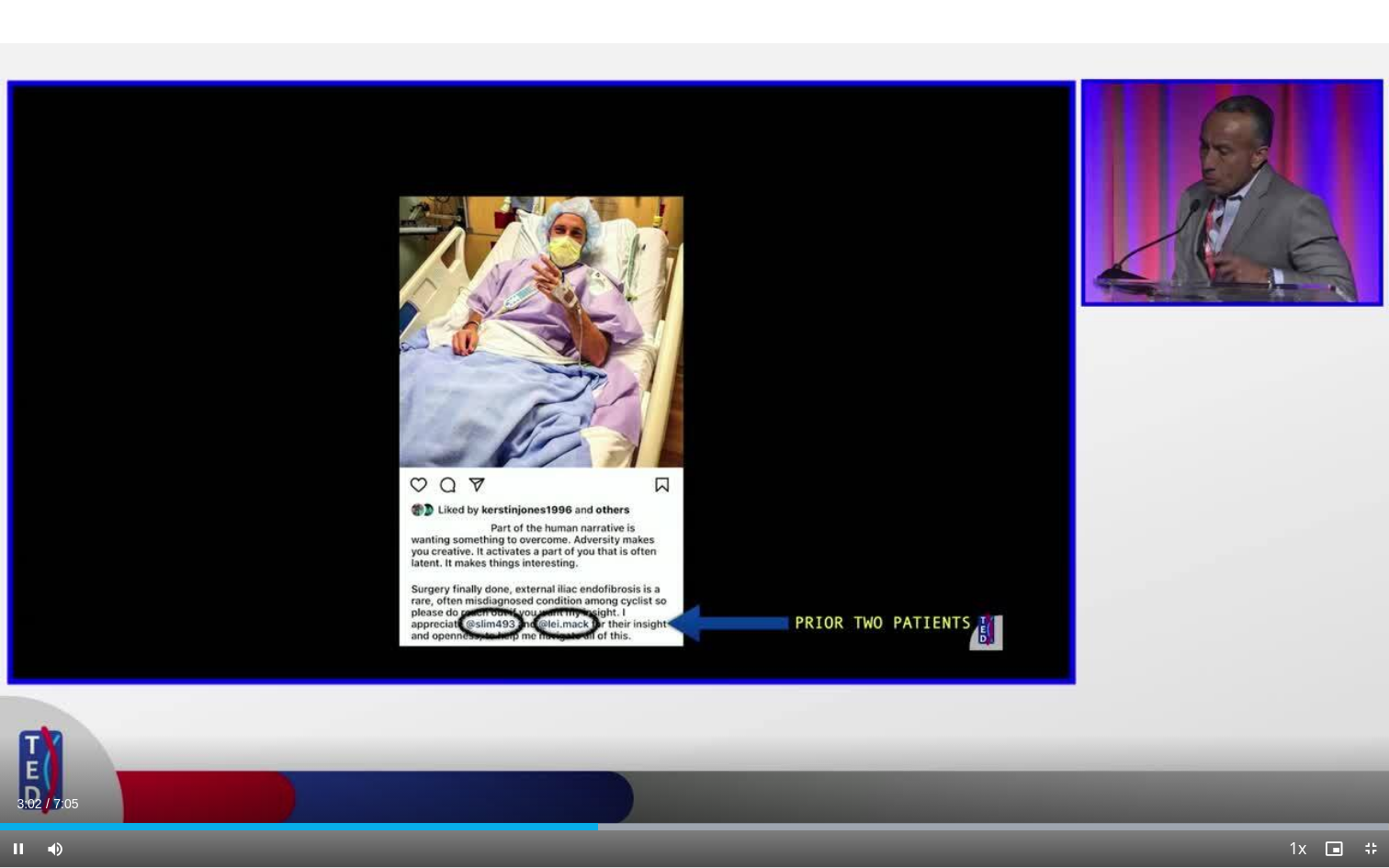 click on "Current Time  3:02 / Duration  7:05 Pause Skip Backward Skip Forward Mute Loaded :  99.94% 3:03 3:03 Stream Type  LIVE Seek to live, currently behind live LIVE   1x Playback Rate 0.5x 0.75x 1x , selected 1.25x 1.5x 1.75x 2x Chapters Chapters Descriptions descriptions off , selected Captions captions off , selected Audio Track en (Main) , selected Exit Fullscreen Enable picture-in-picture mode" at bounding box center (694, 849) 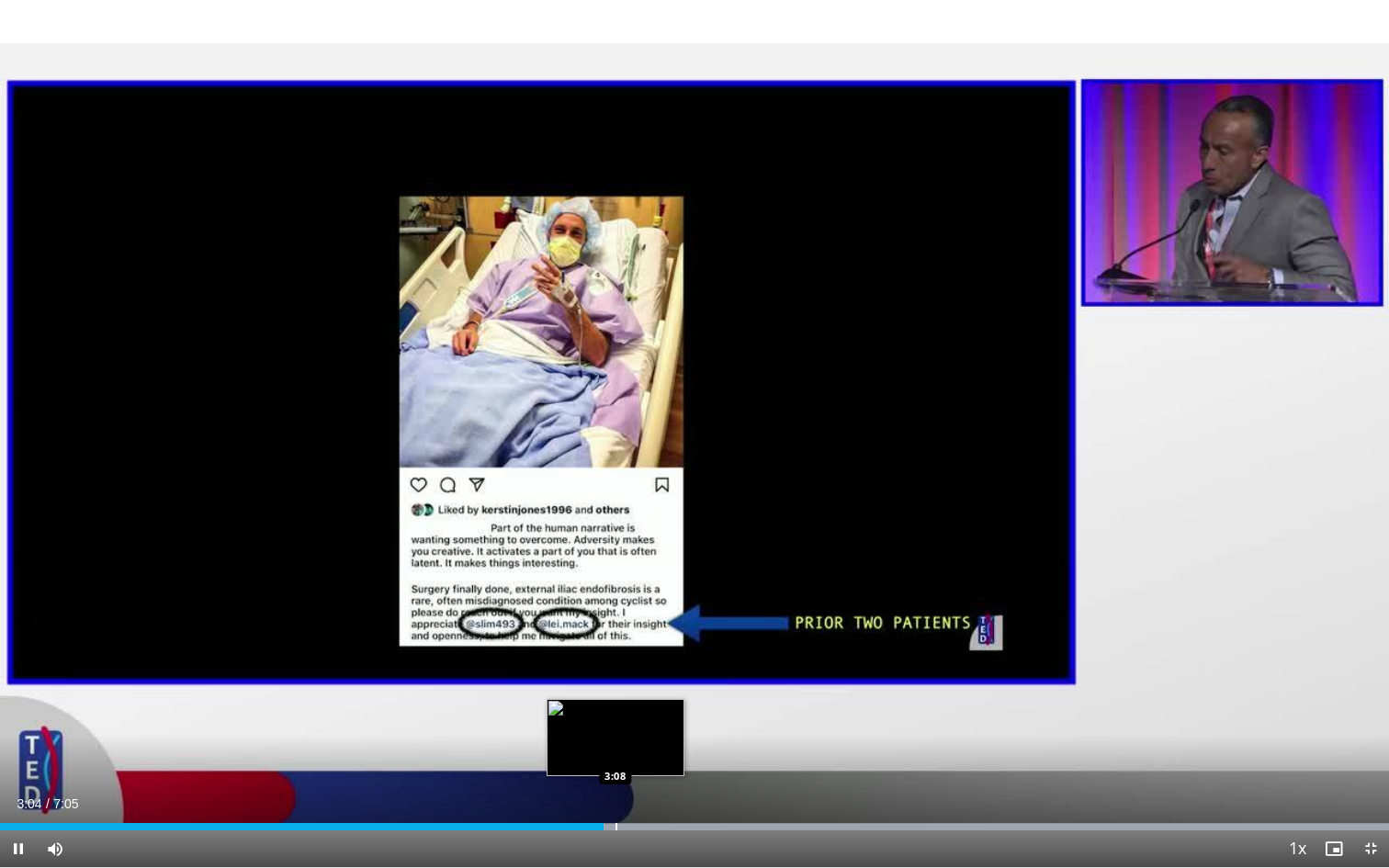 click at bounding box center (616, 827) 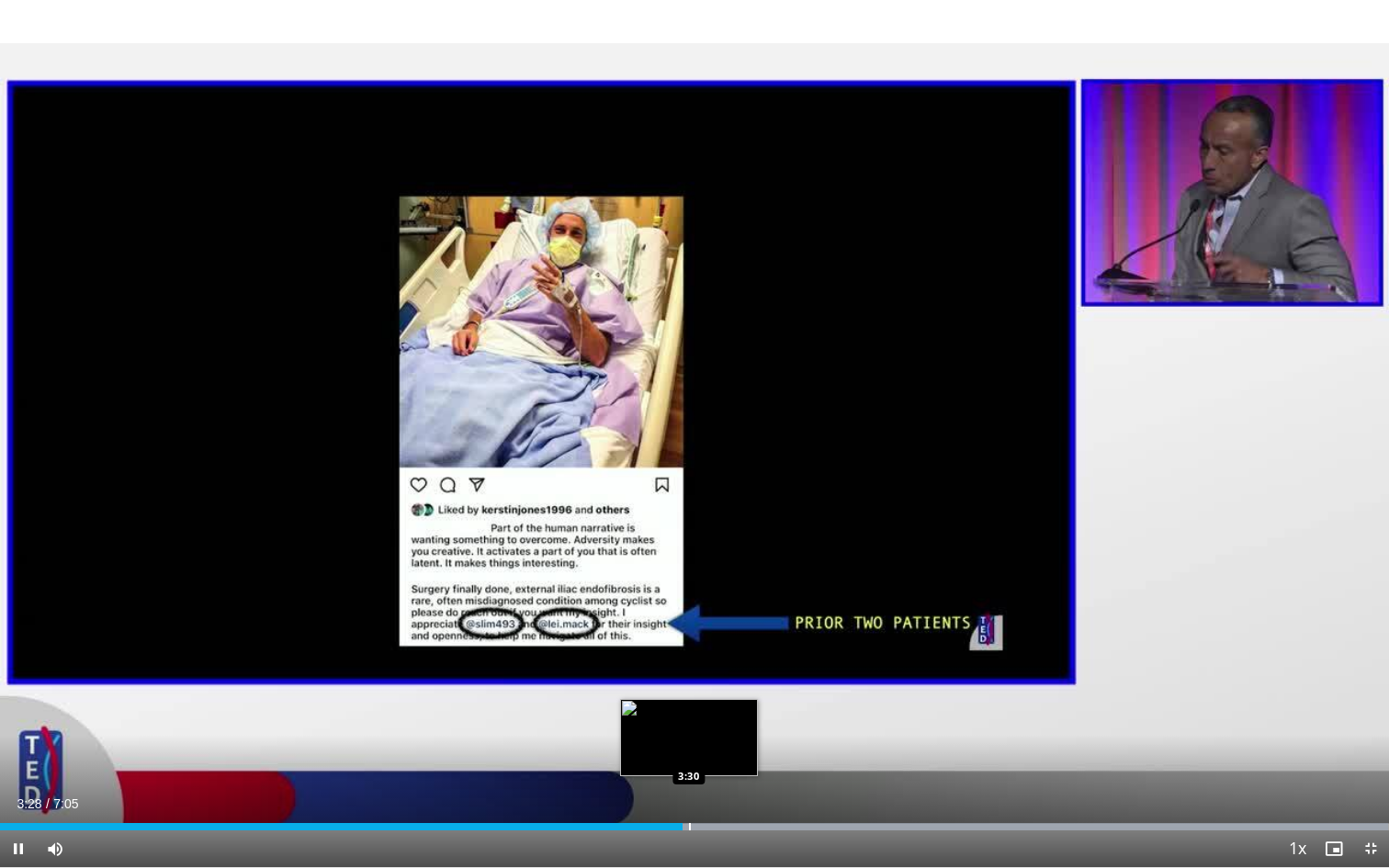 click at bounding box center (690, 827) 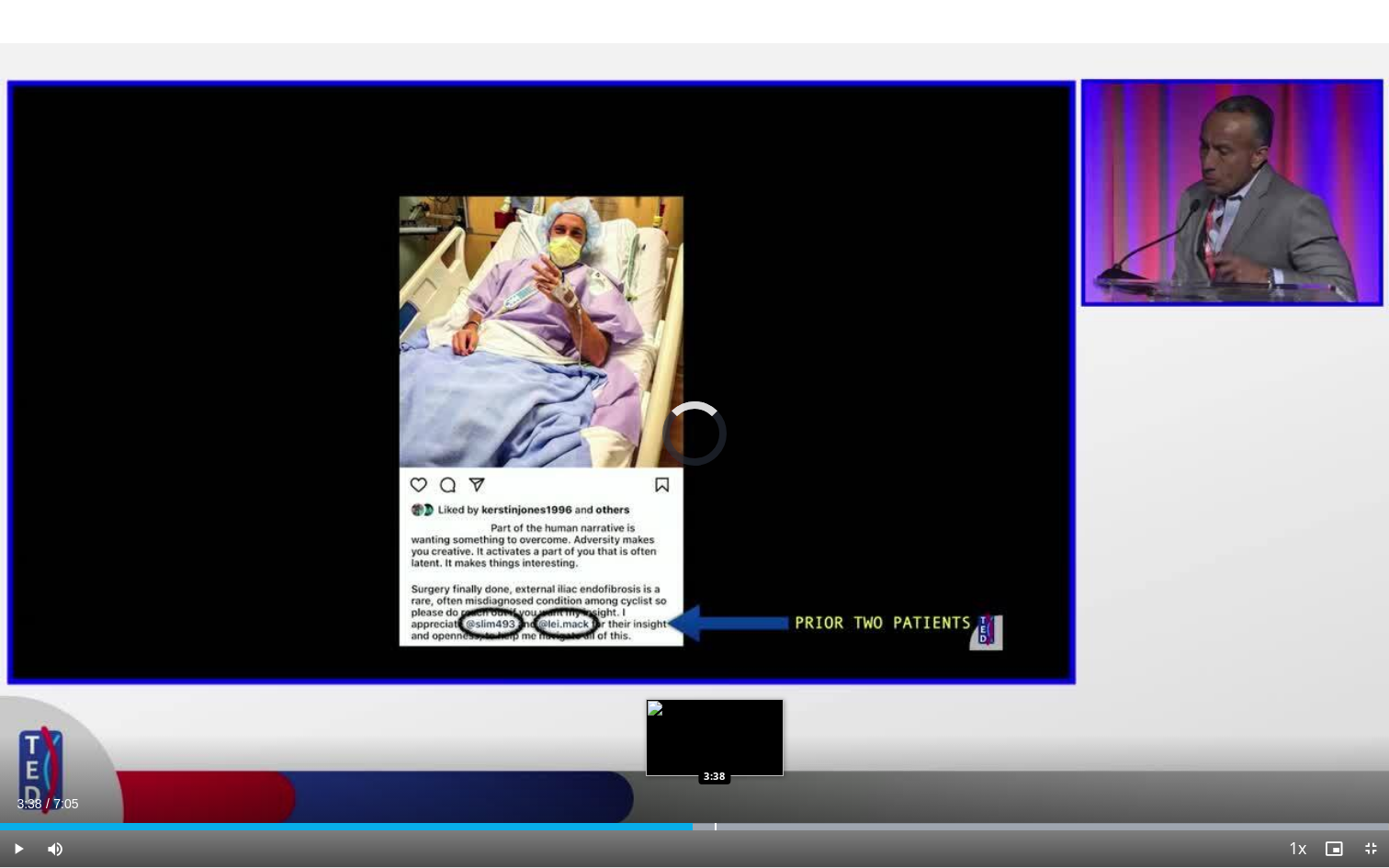 click at bounding box center (716, 827) 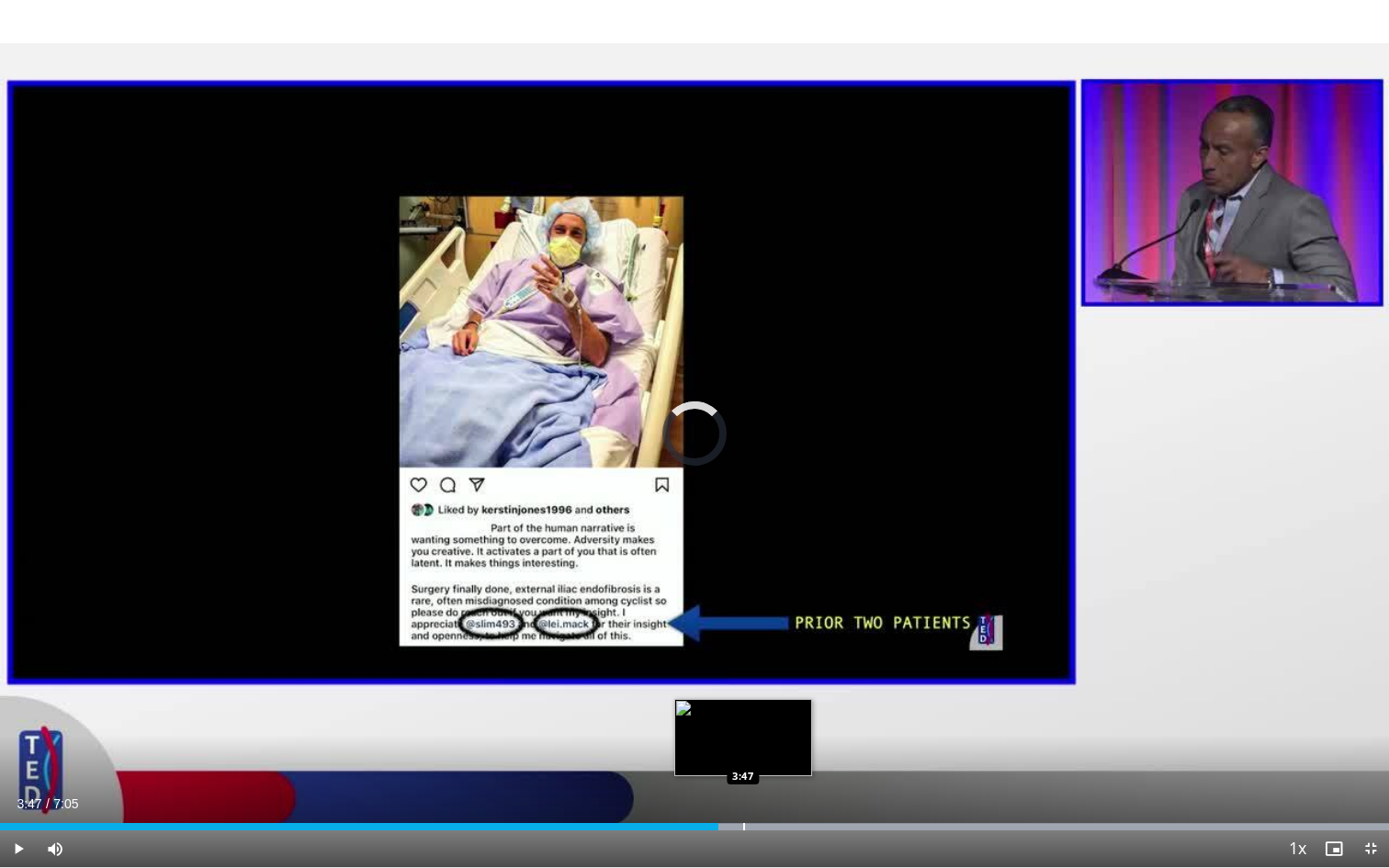 click at bounding box center [744, 827] 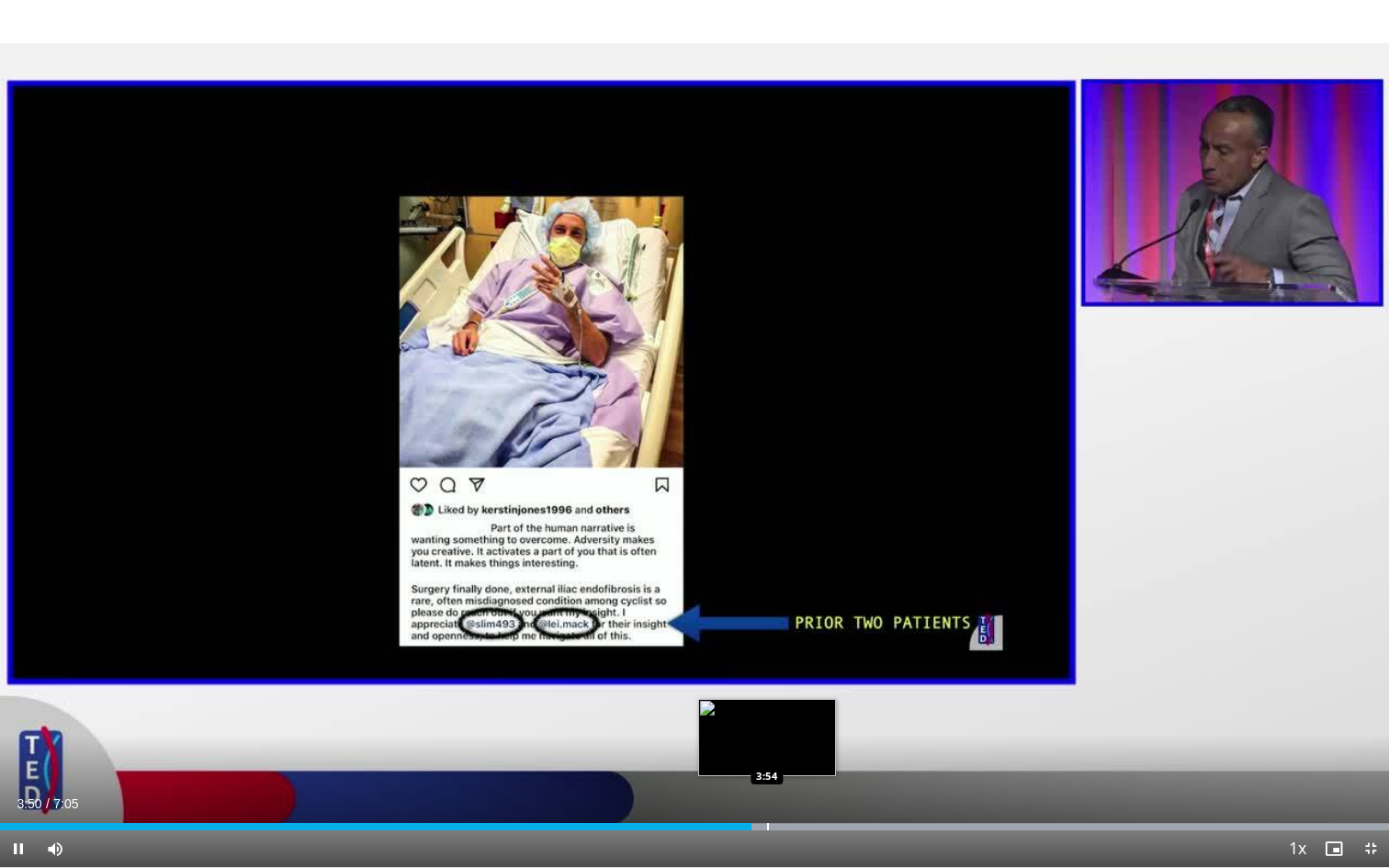 click at bounding box center [768, 827] 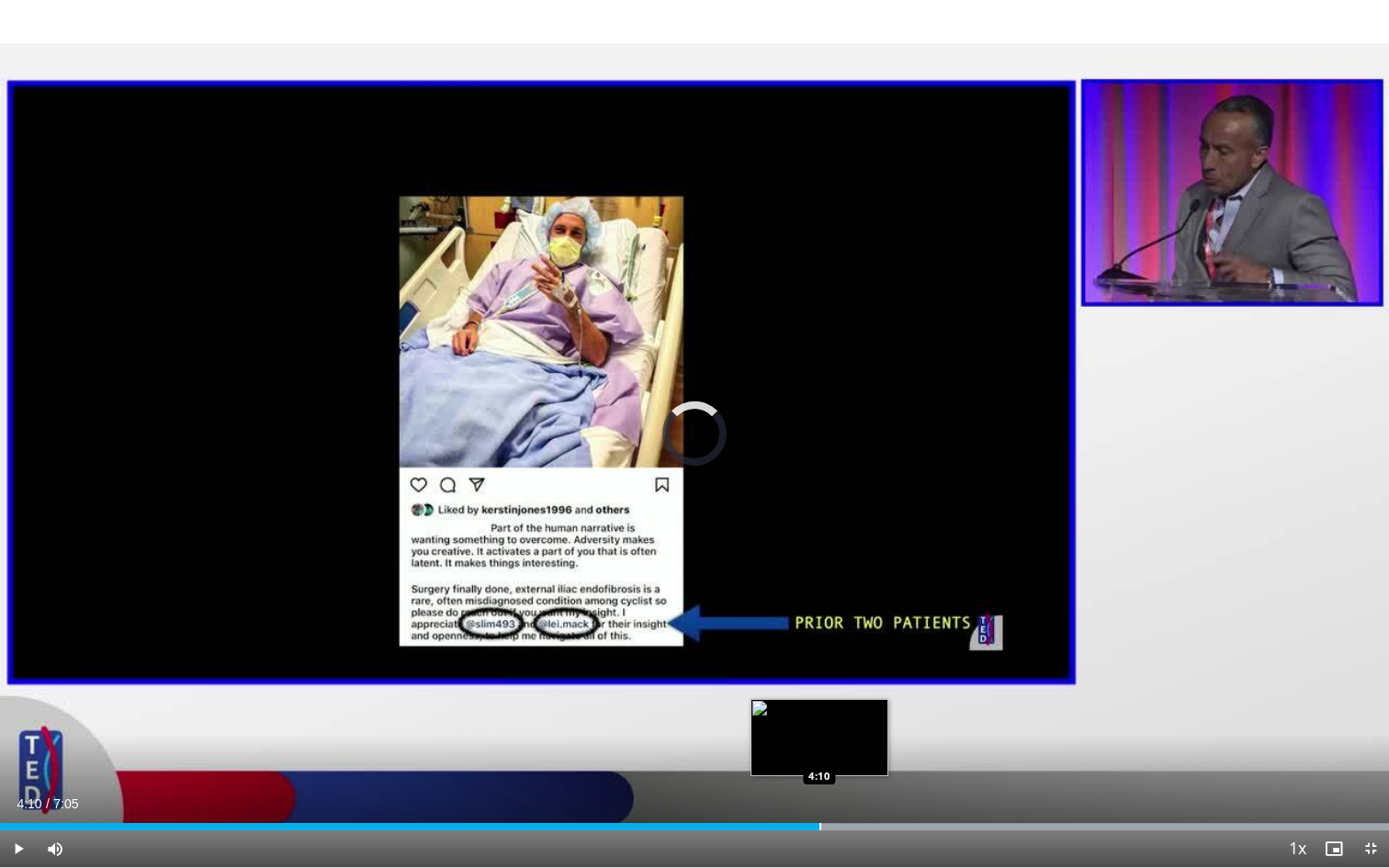 click at bounding box center [820, 827] 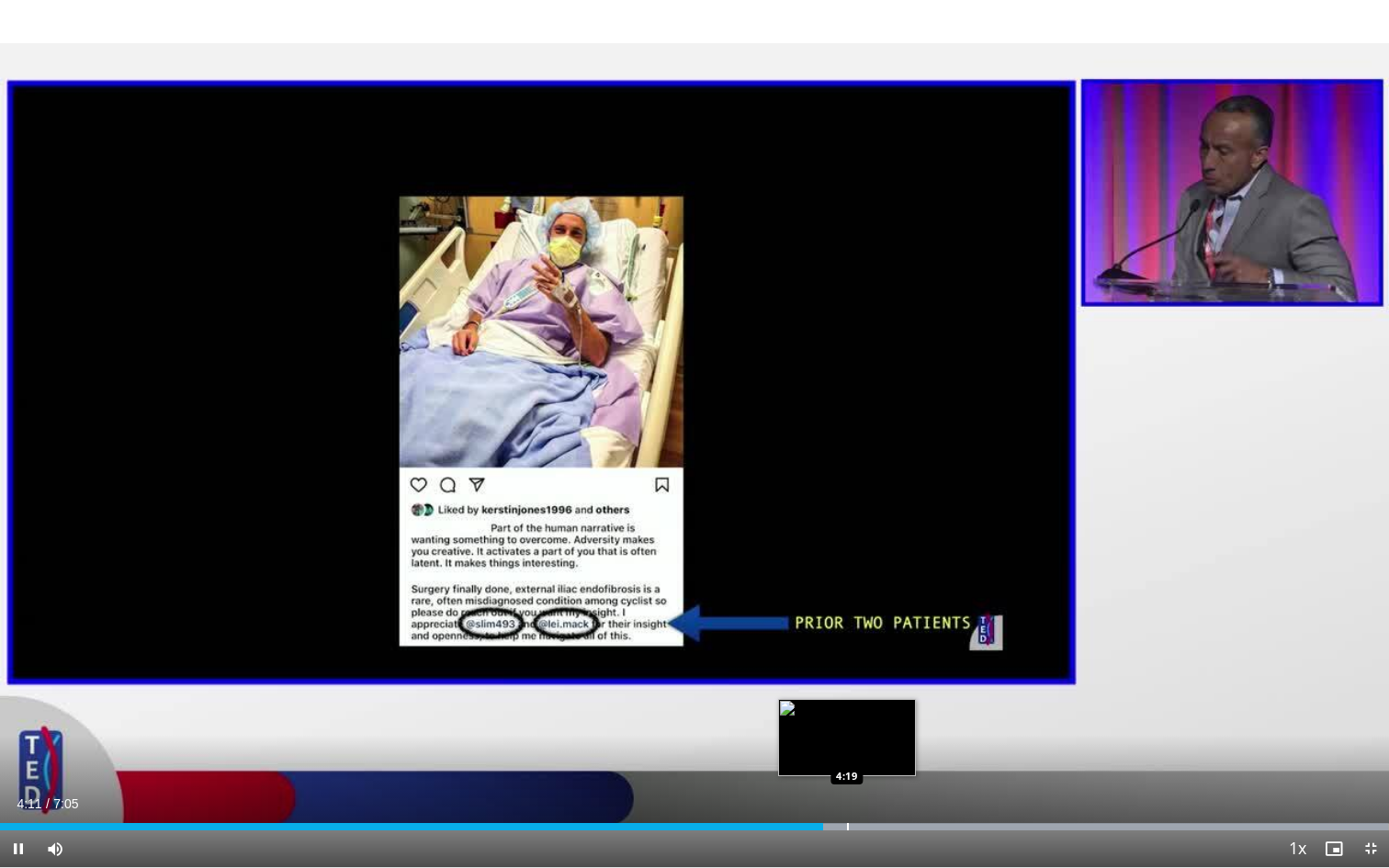 click at bounding box center (848, 827) 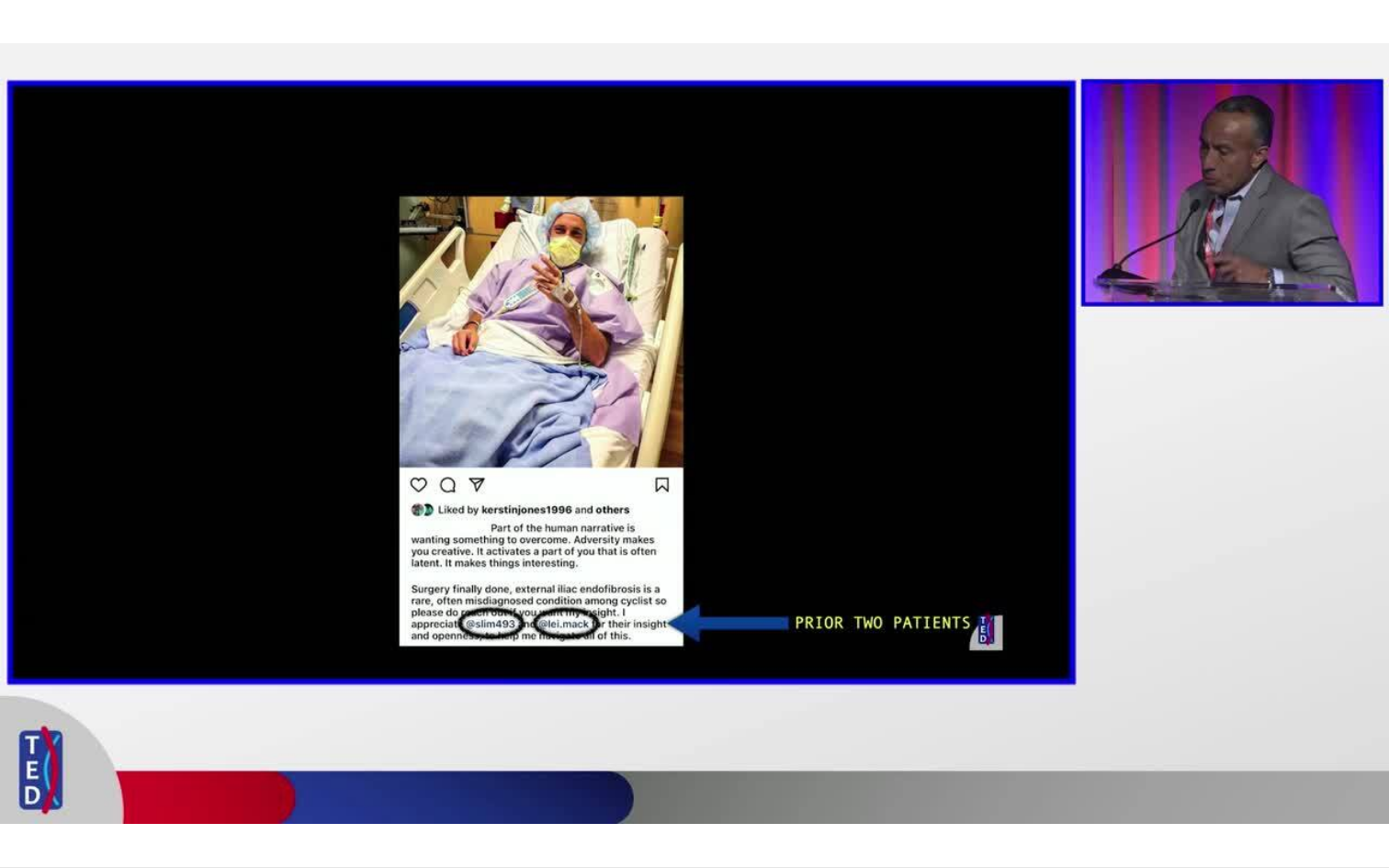 click at bounding box center [879, 863] 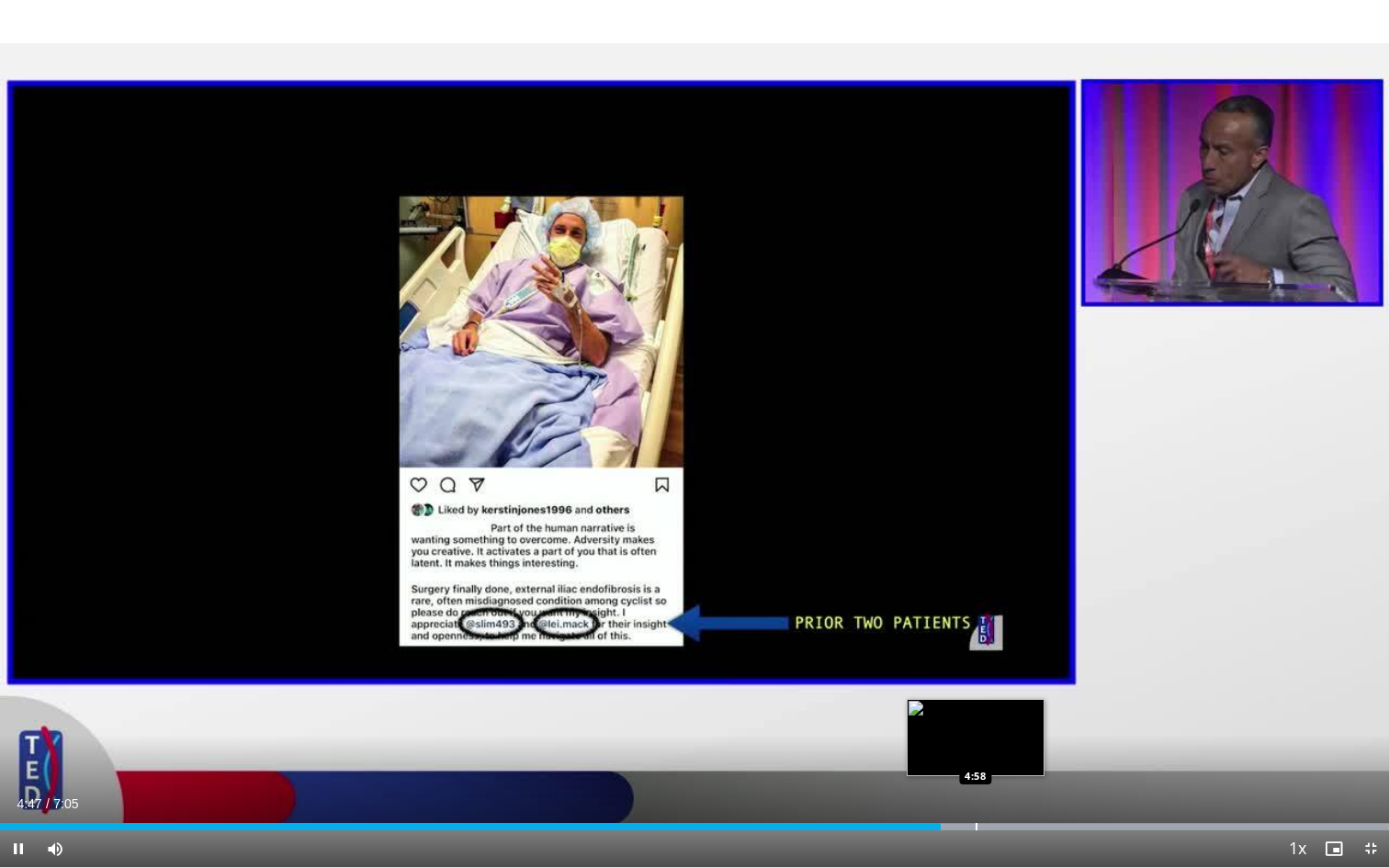 click at bounding box center (977, 827) 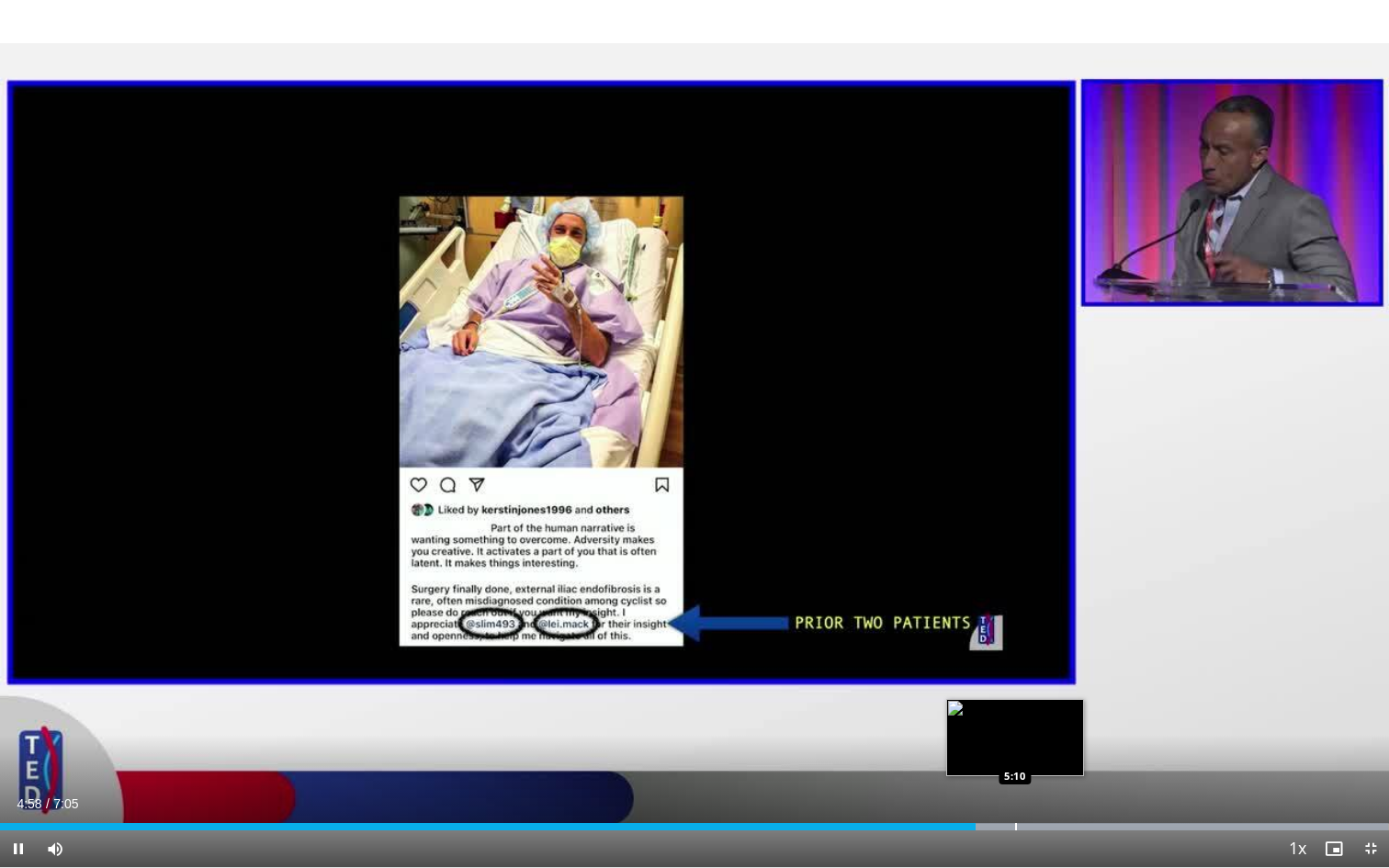 click at bounding box center (1016, 827) 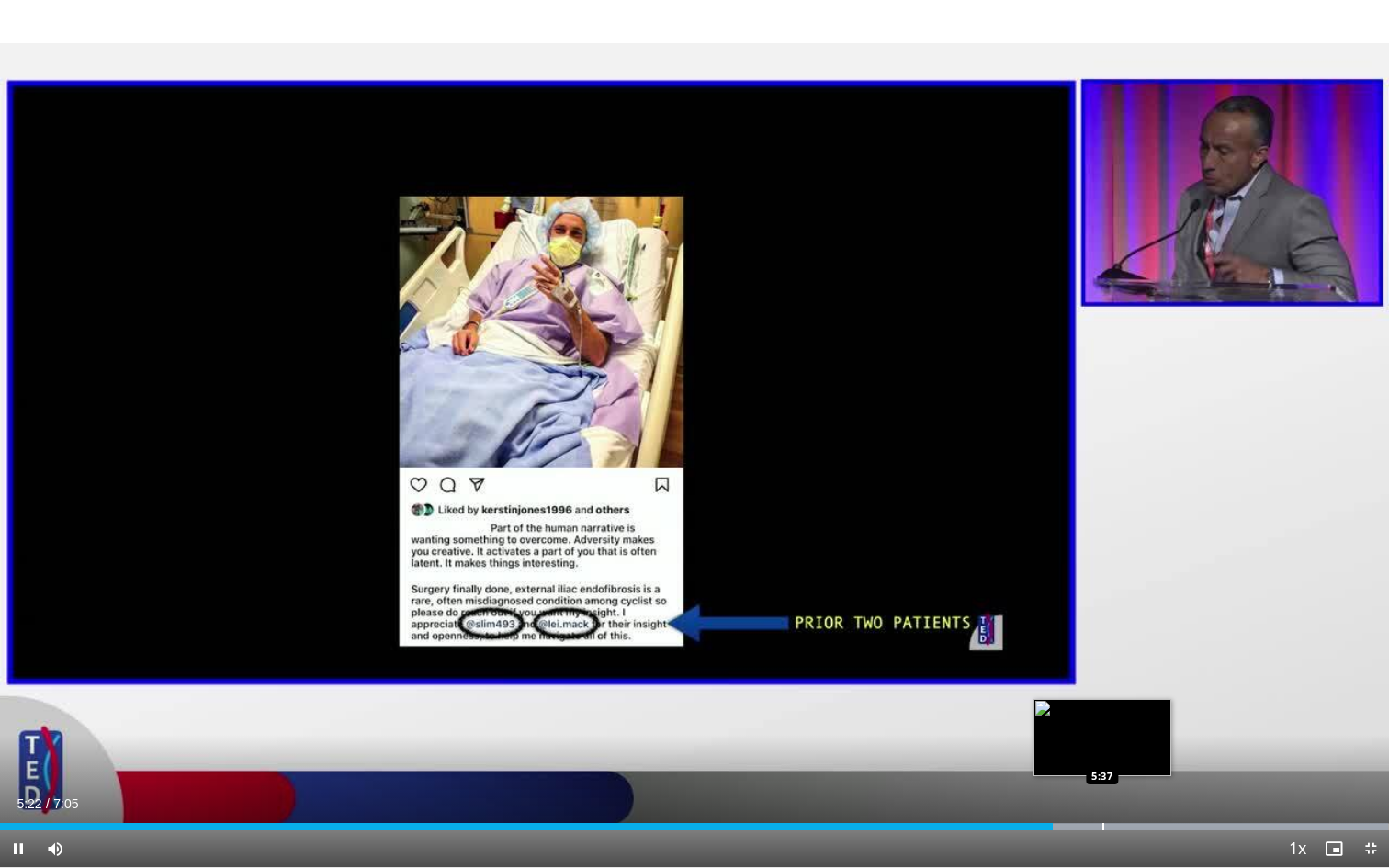 click at bounding box center (1103, 827) 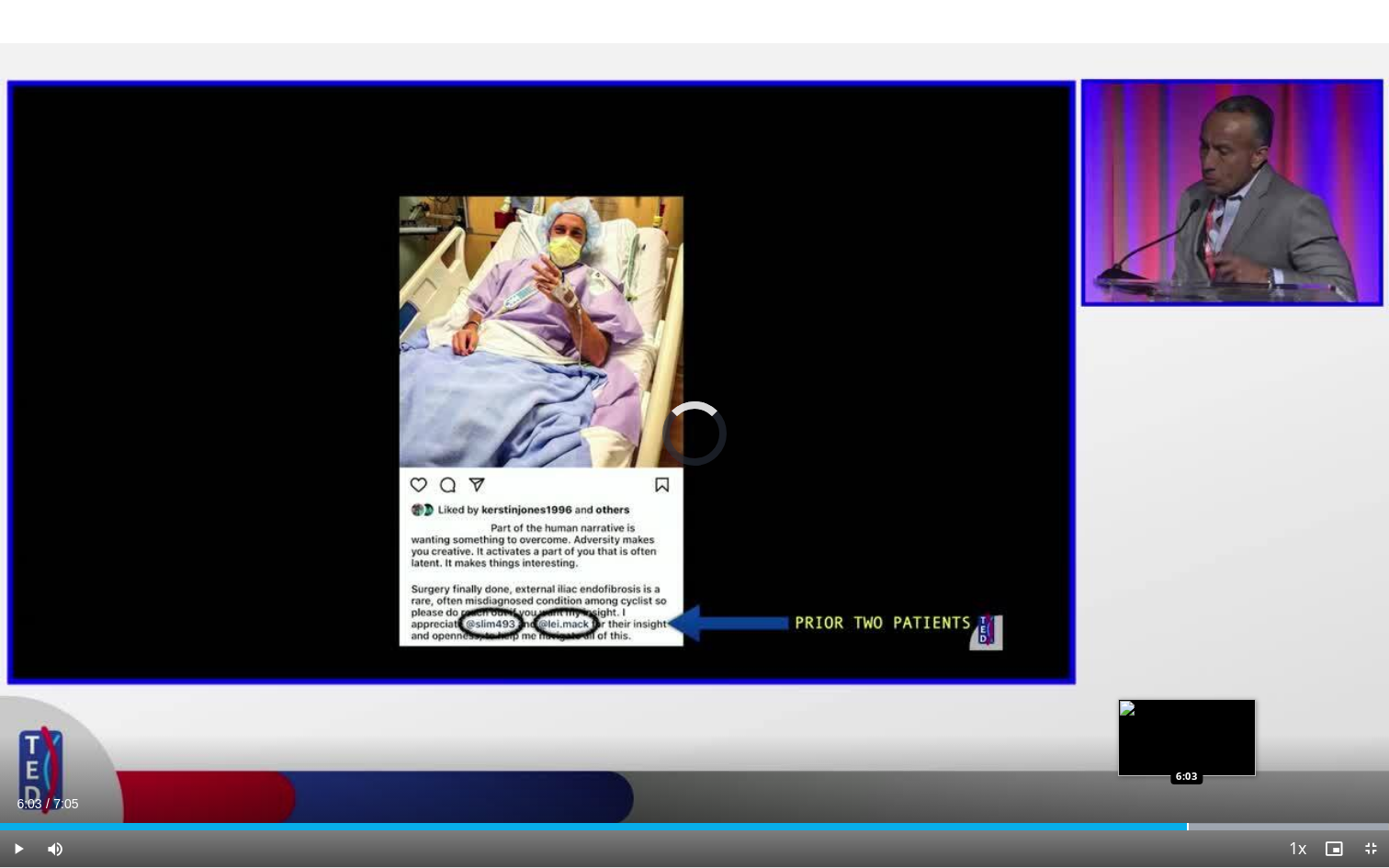 click at bounding box center (1188, 827) 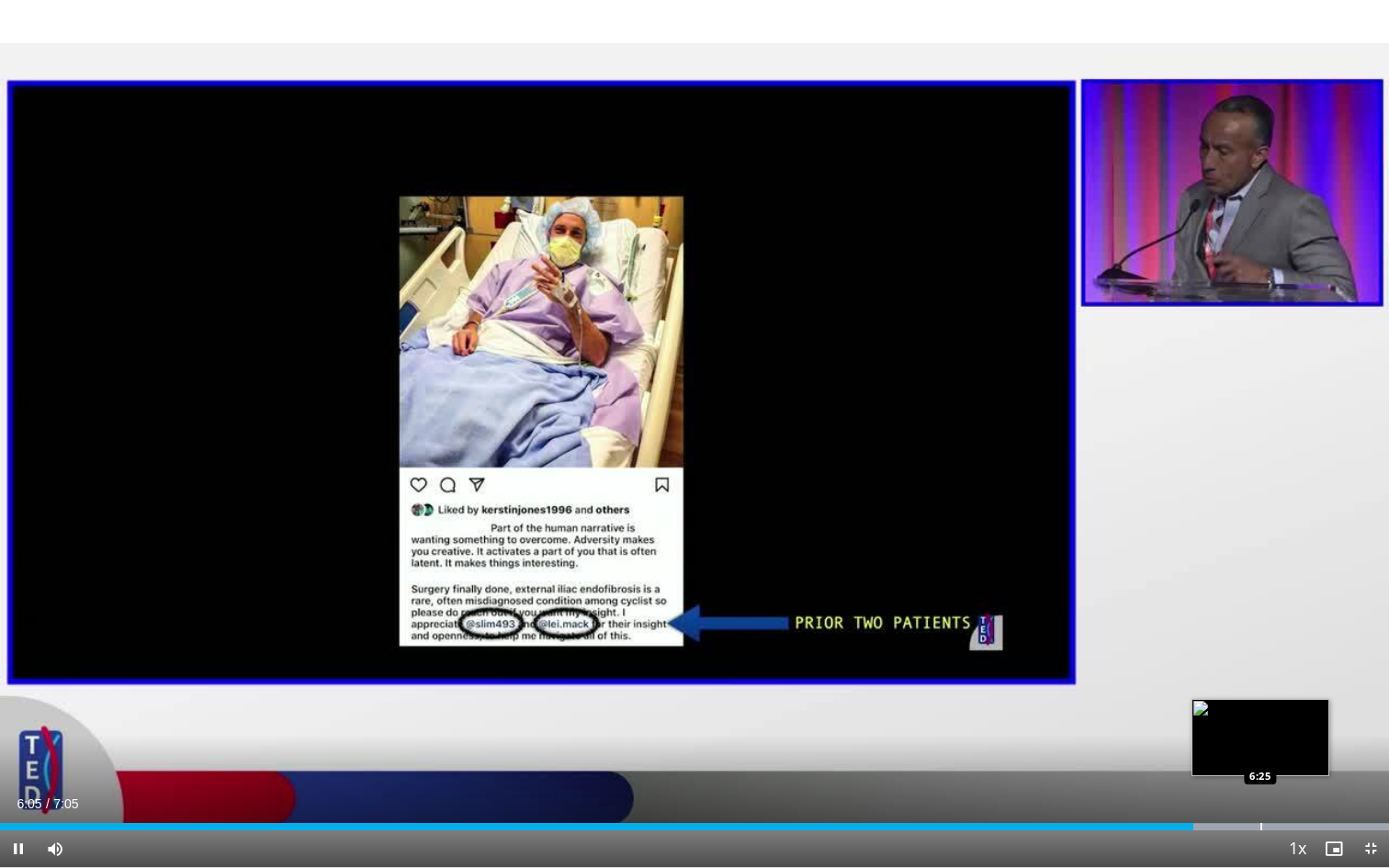 click at bounding box center [1261, 827] 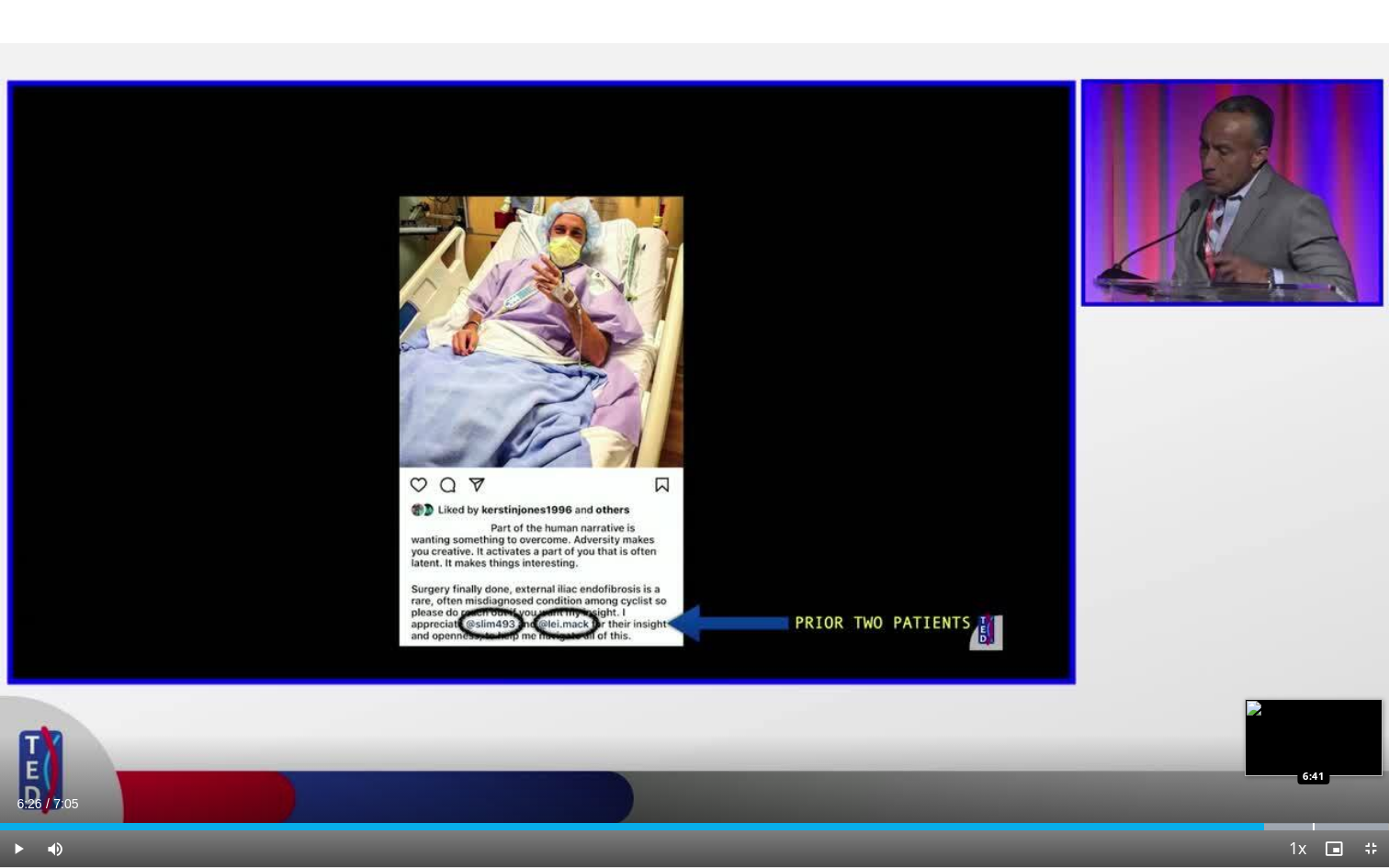 click at bounding box center [1314, 827] 